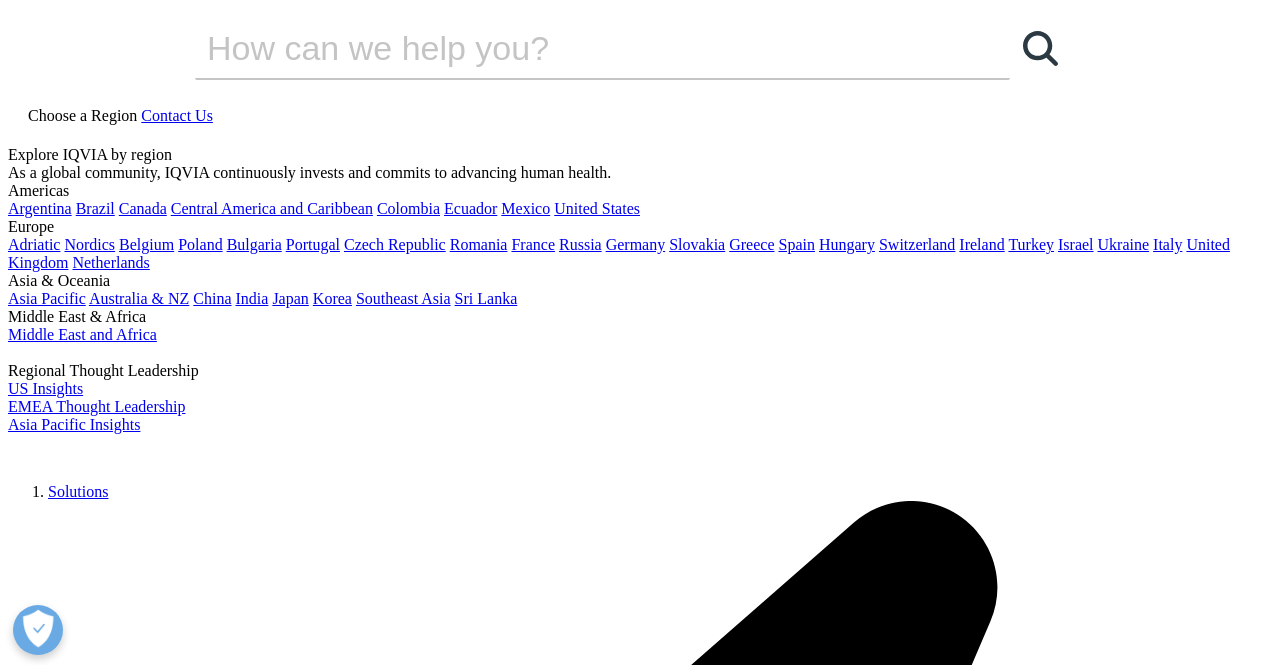 scroll, scrollTop: 865, scrollLeft: 0, axis: vertical 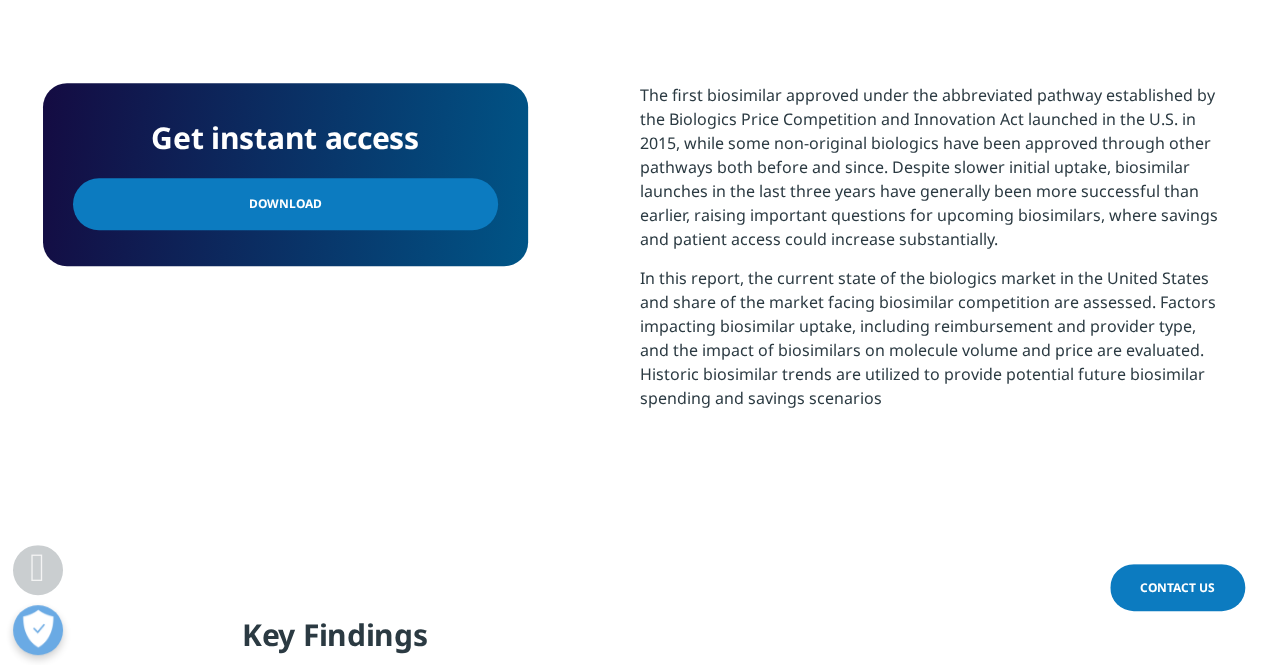 click on "Download" at bounding box center (285, 204) 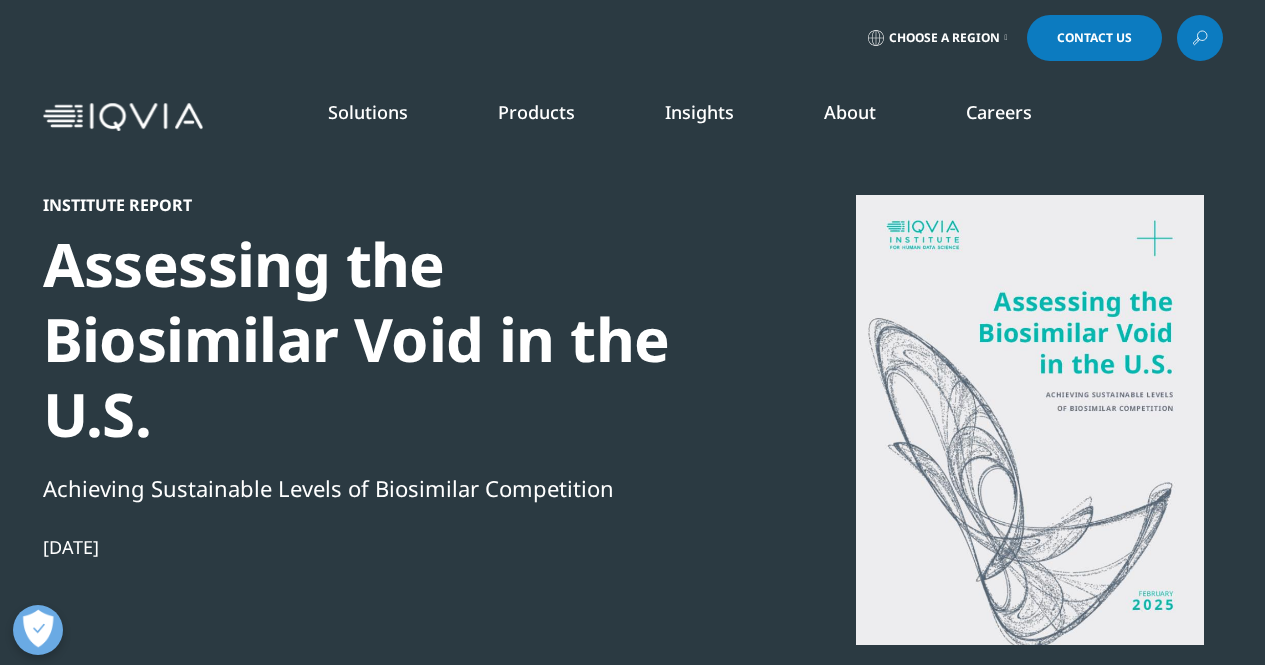 scroll, scrollTop: 84, scrollLeft: 0, axis: vertical 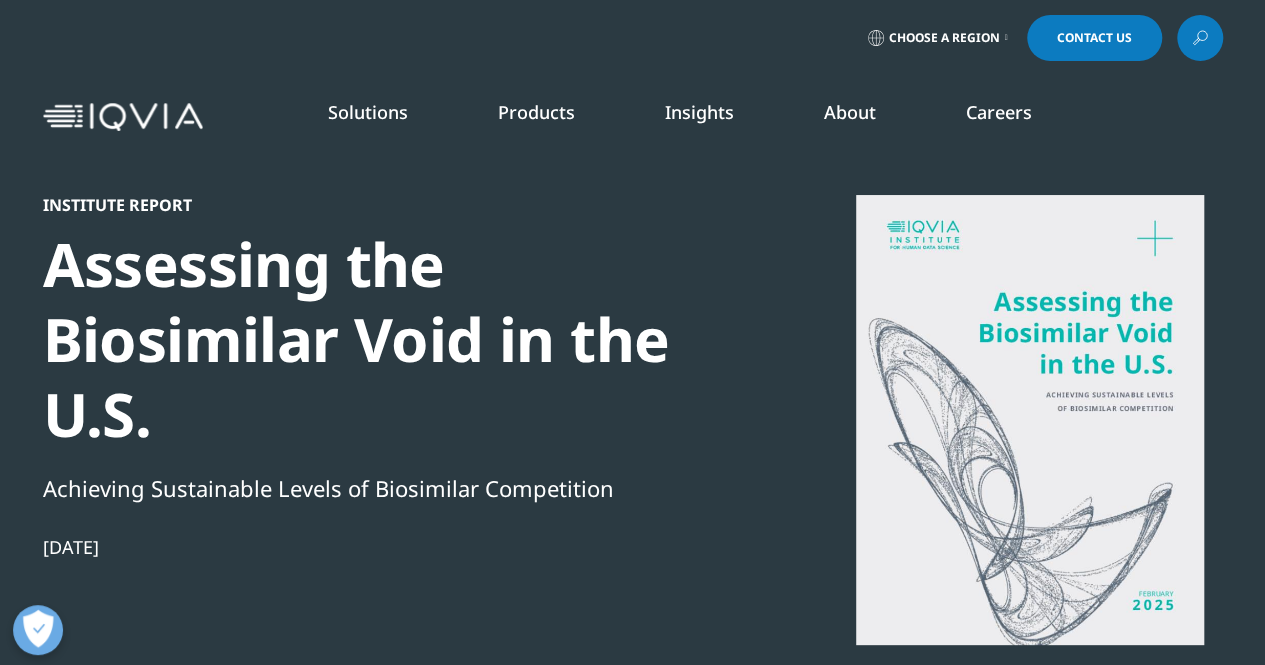 click 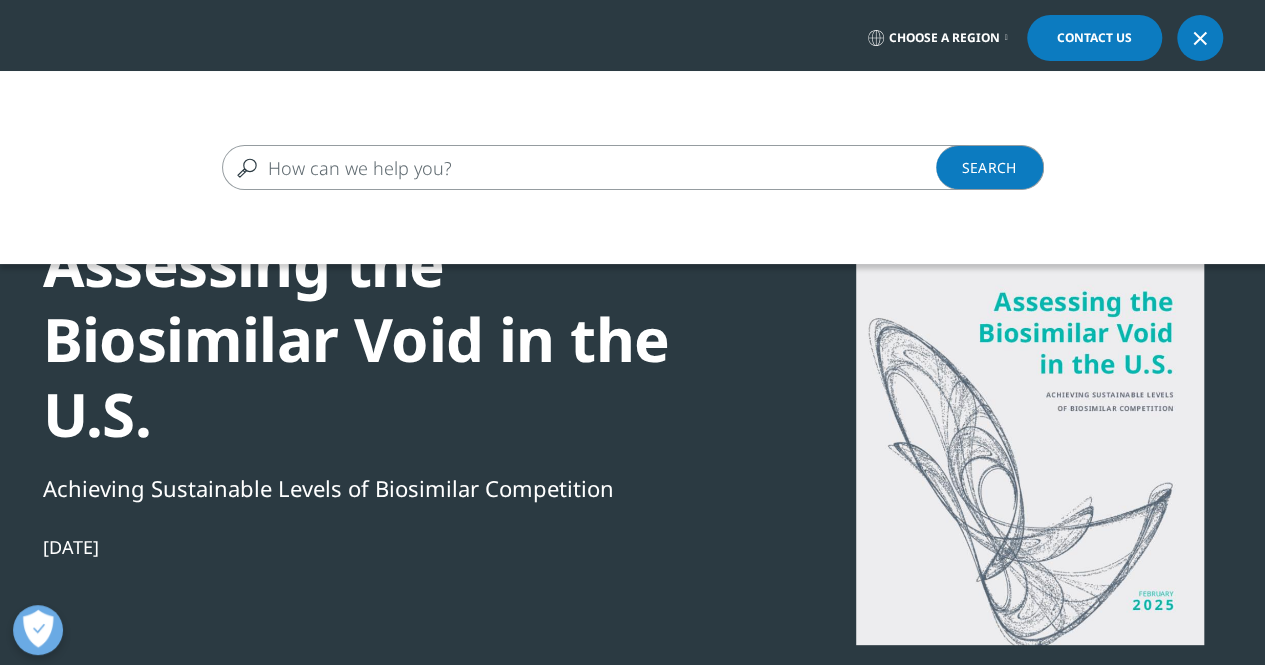 click at bounding box center [604, 167] 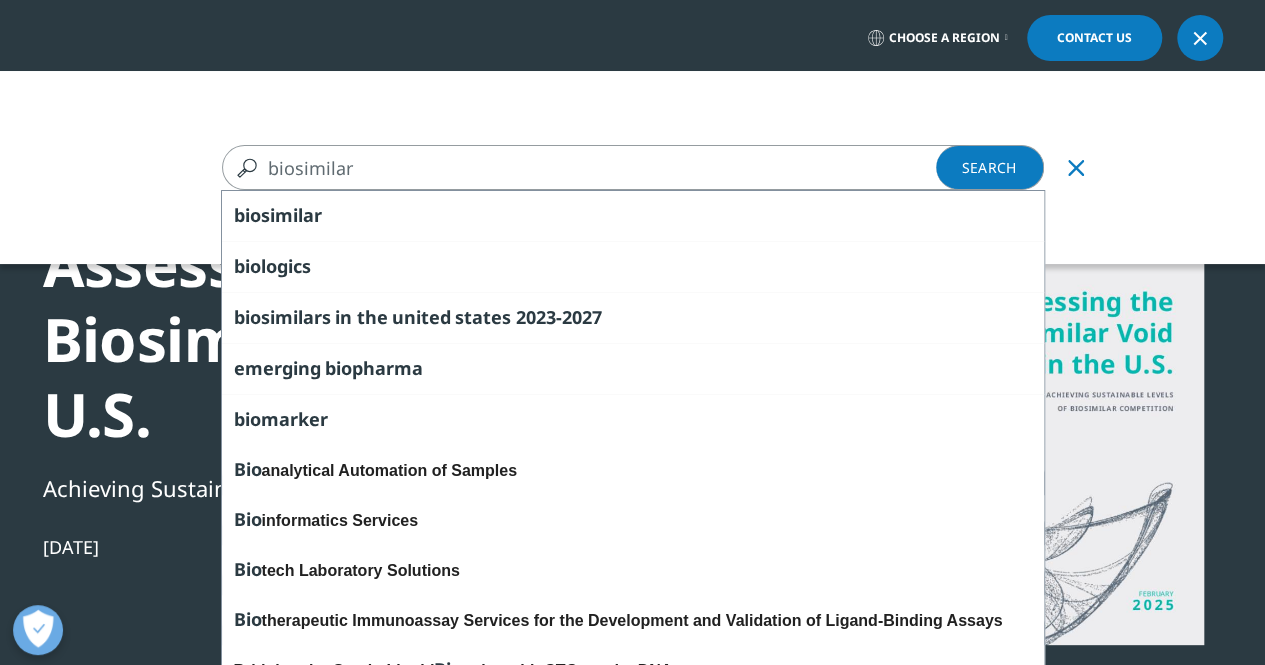 type on "biosimilar" 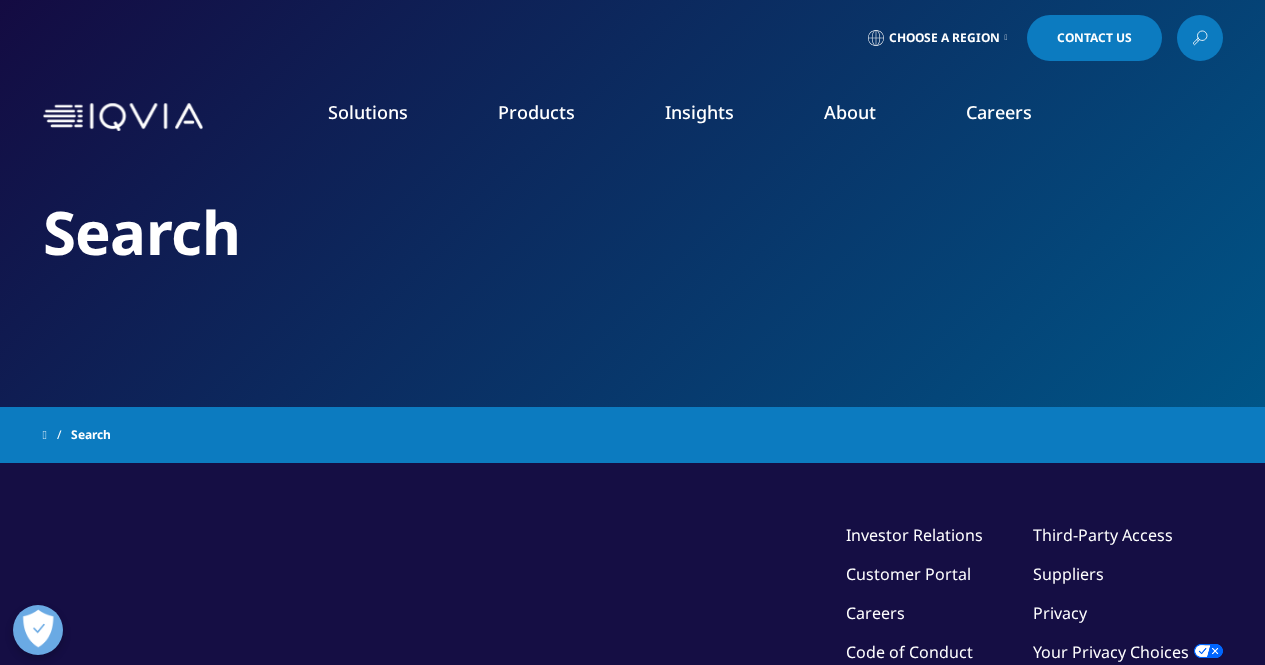 scroll, scrollTop: 0, scrollLeft: 0, axis: both 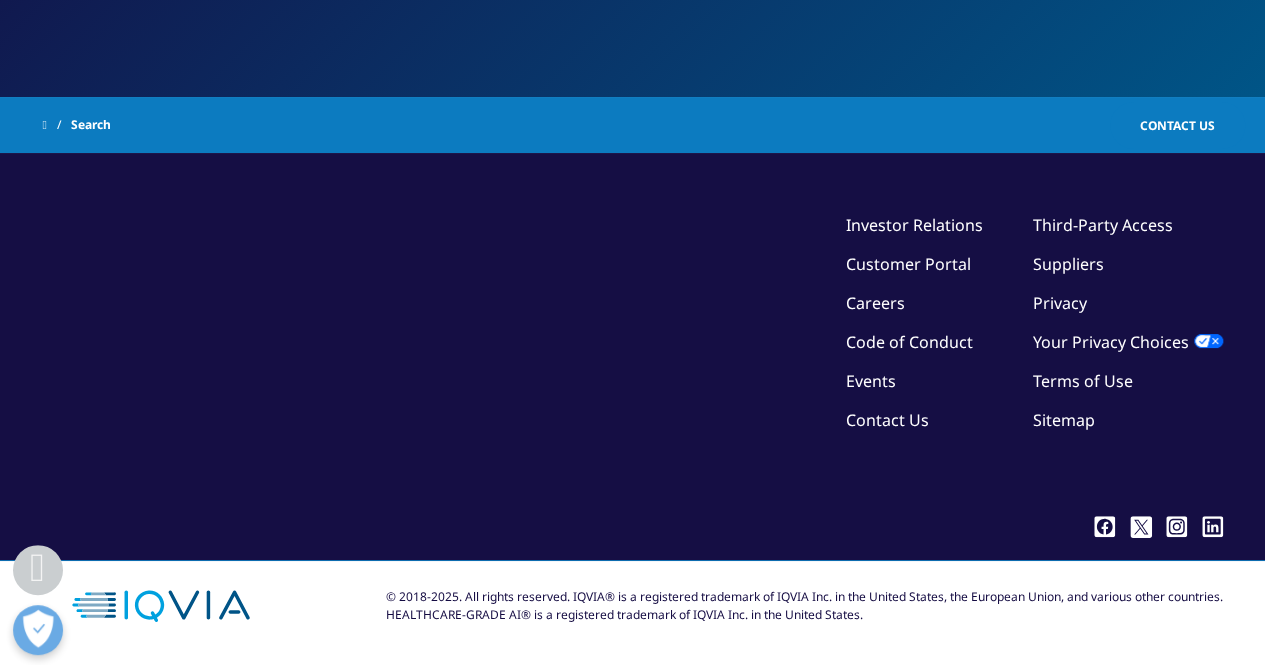 type on "biosimilar" 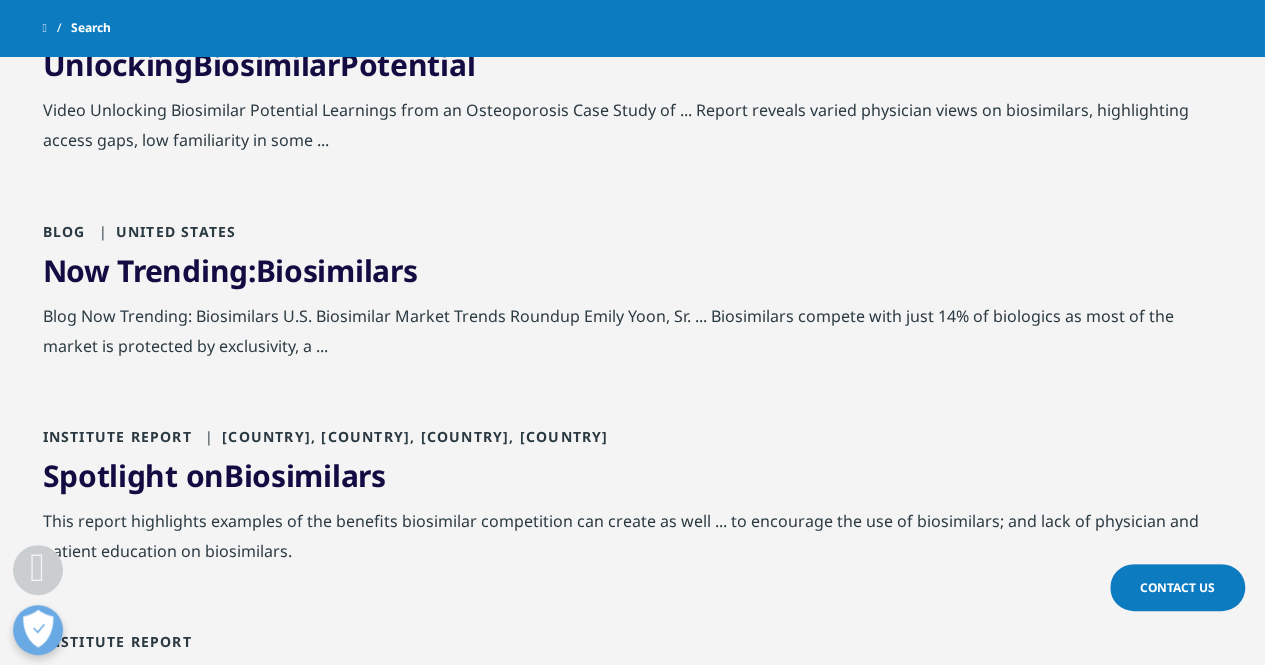 scroll, scrollTop: 954, scrollLeft: 0, axis: vertical 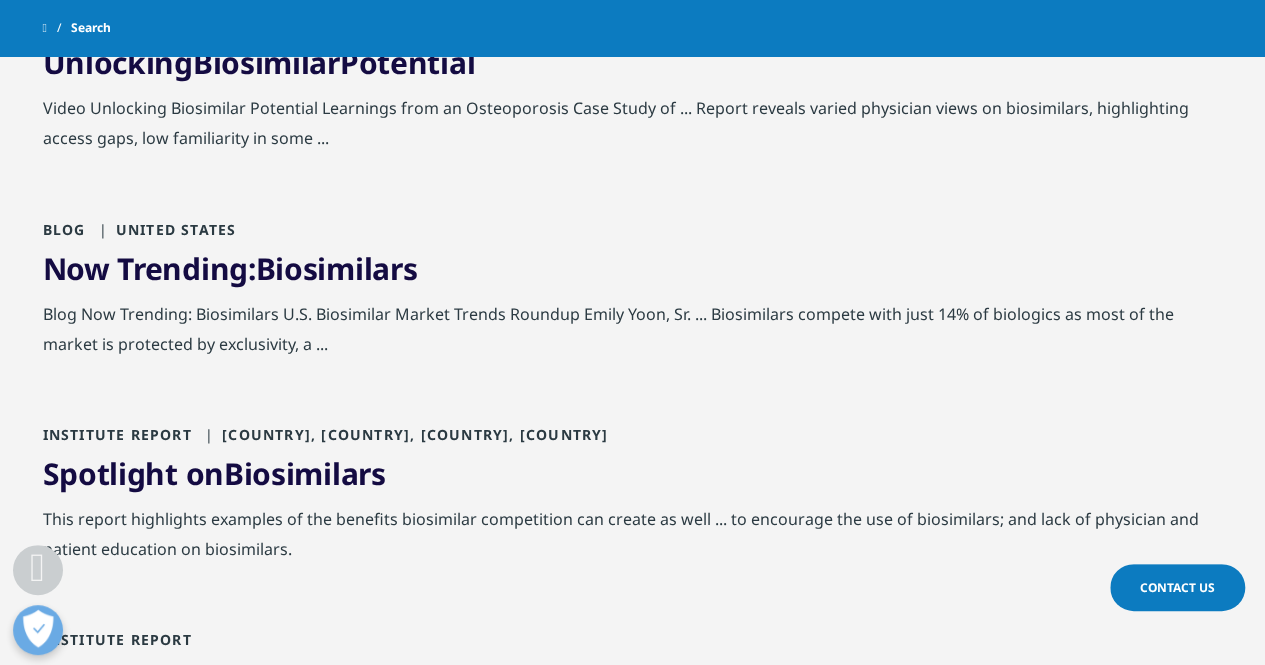 click on "Biosimilars" at bounding box center [337, 268] 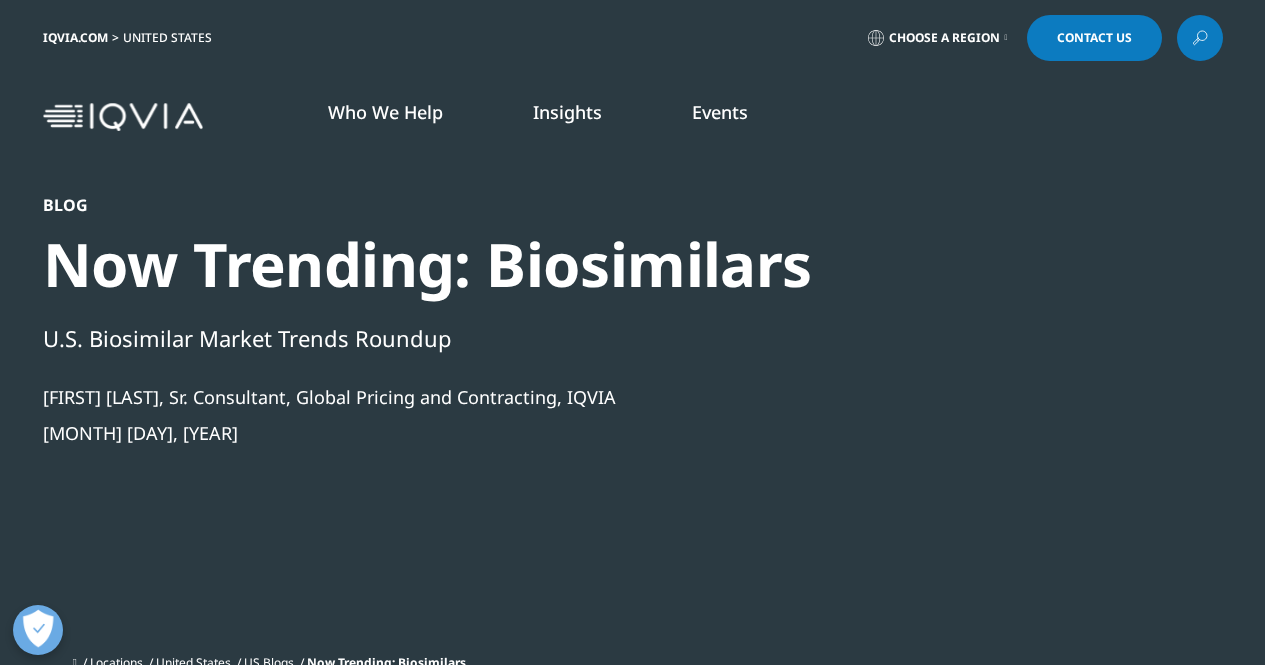 scroll, scrollTop: 265, scrollLeft: 0, axis: vertical 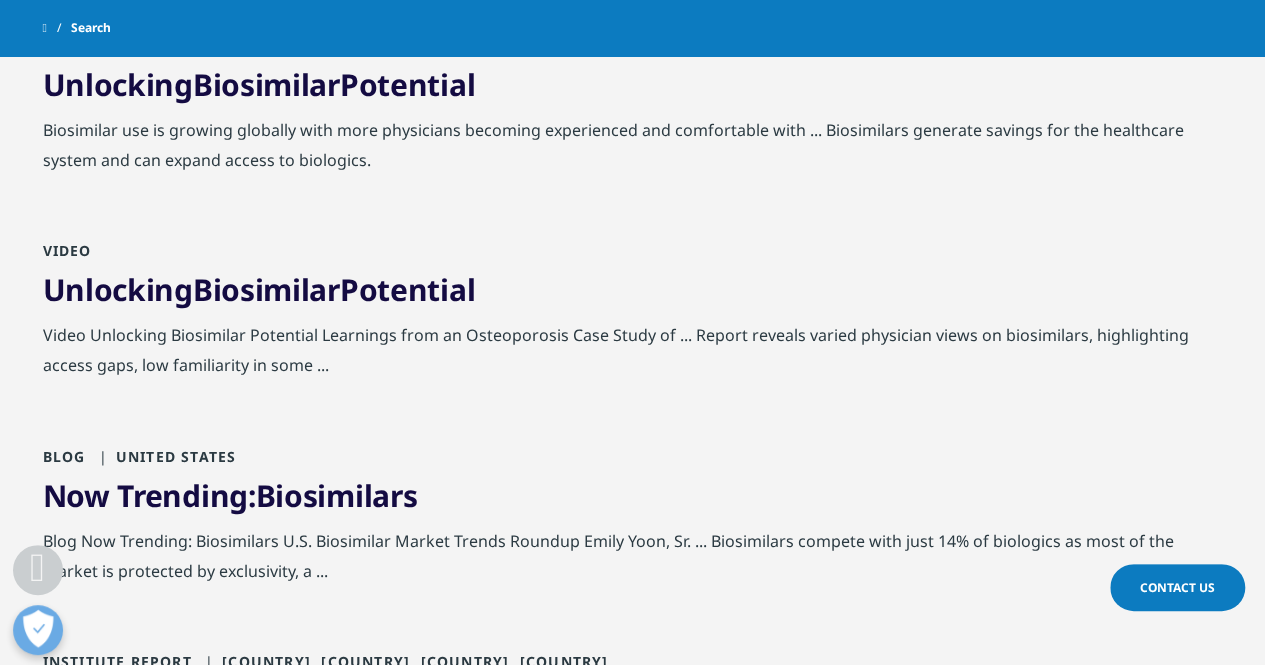 click on "Now Trending:  Biosimilars" at bounding box center (230, 495) 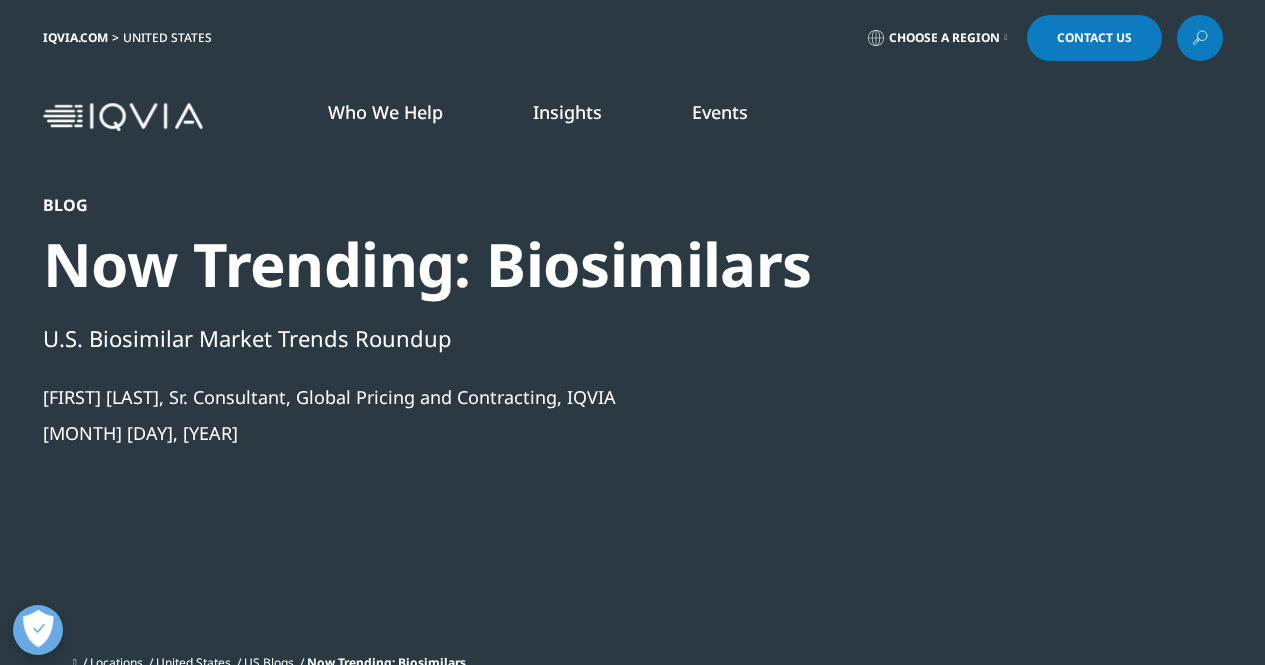 scroll, scrollTop: 0, scrollLeft: 0, axis: both 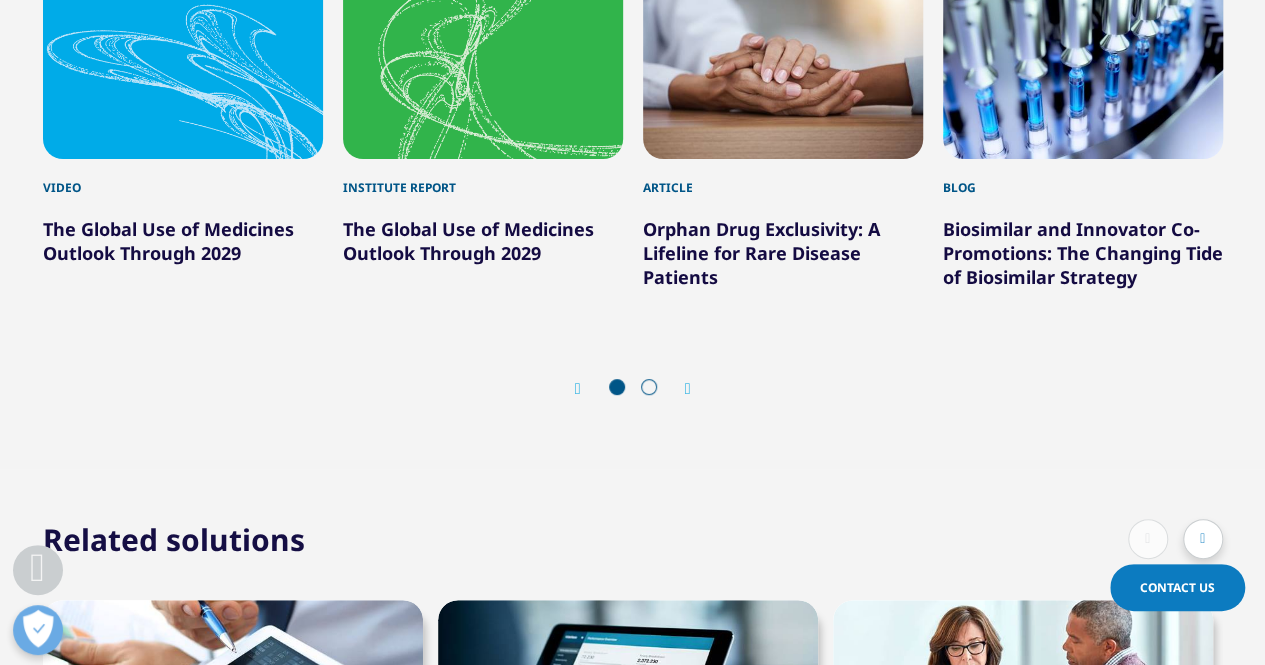 click at bounding box center (688, 389) 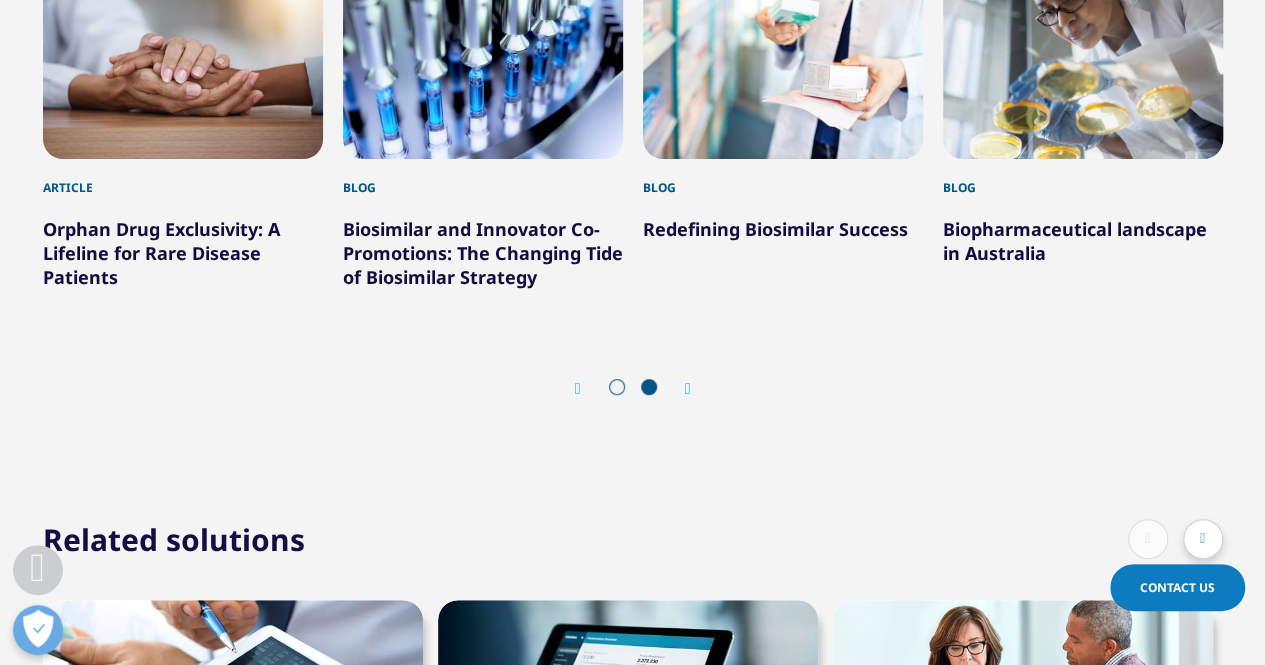 click at bounding box center (688, 389) 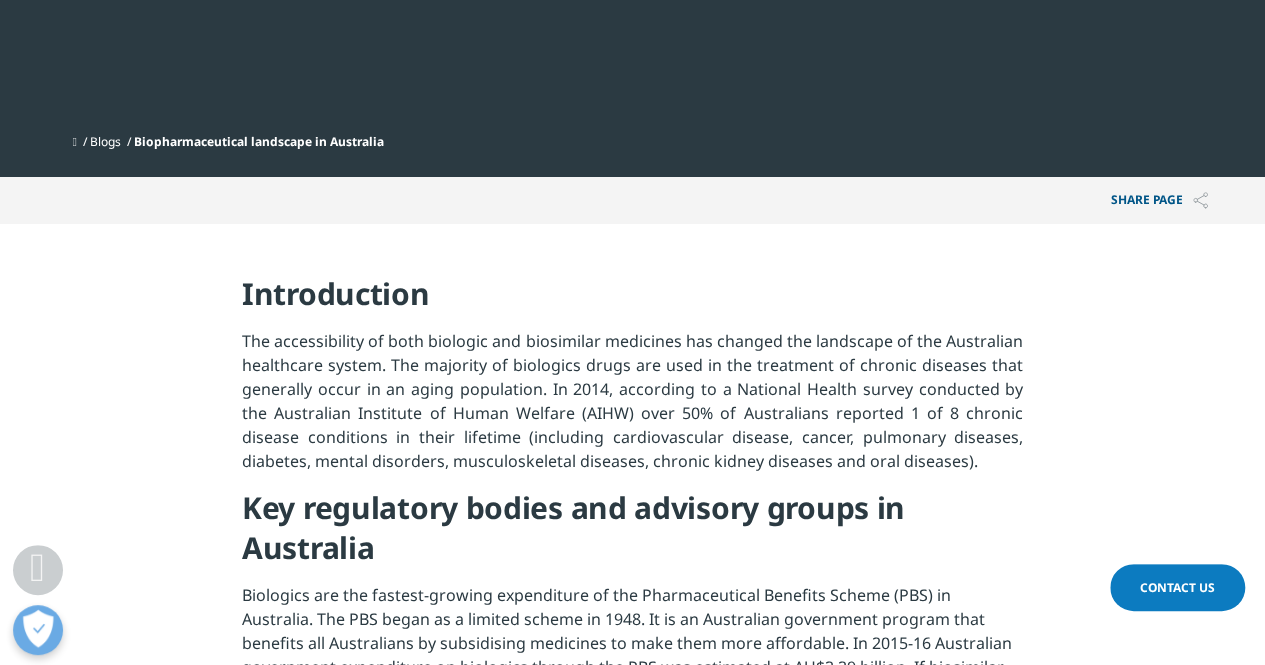 scroll, scrollTop: 0, scrollLeft: 0, axis: both 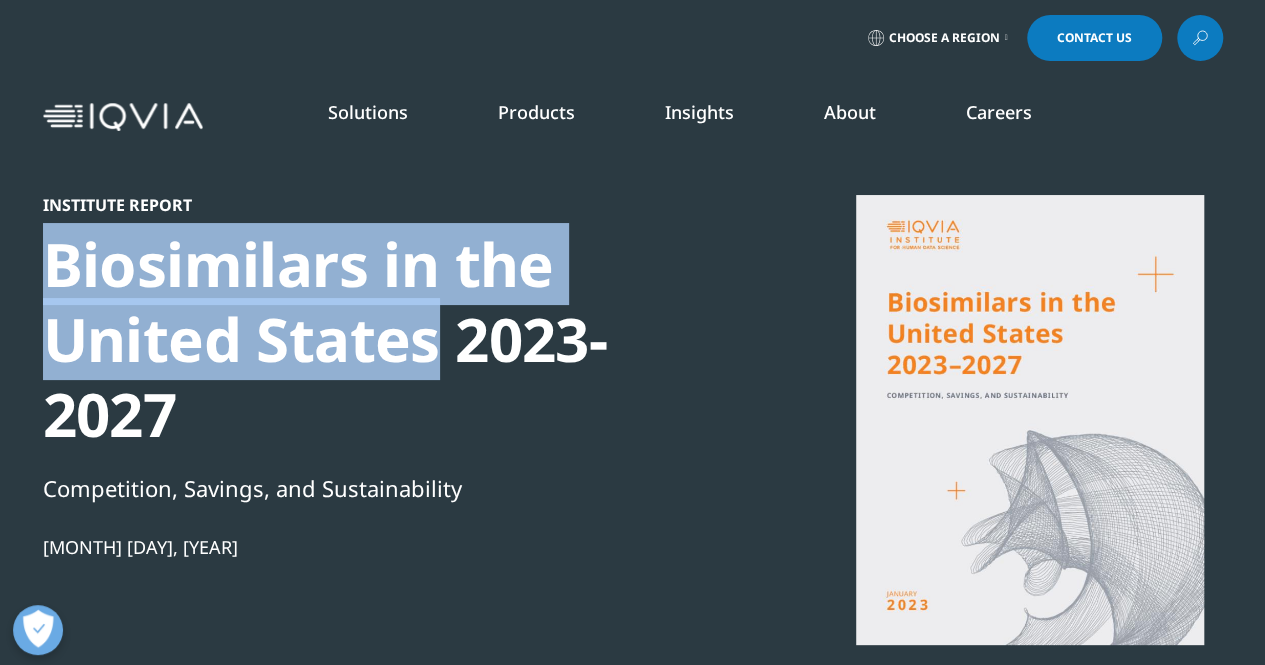 drag, startPoint x: 48, startPoint y: 259, endPoint x: 430, endPoint y: 340, distance: 390.4933 